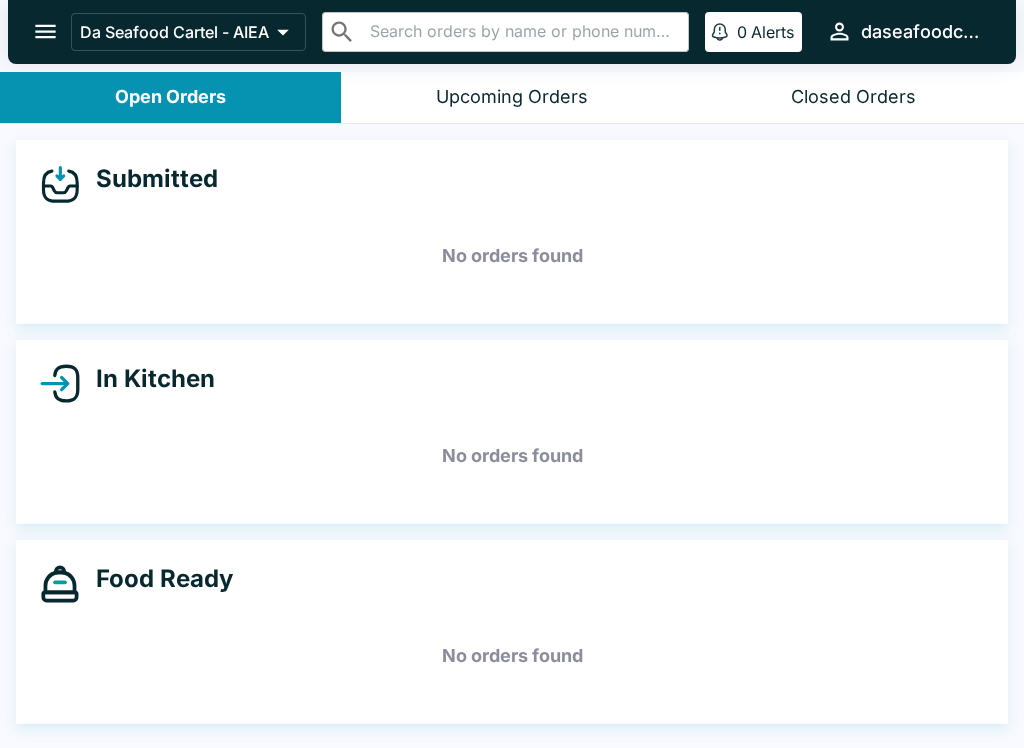 scroll, scrollTop: 0, scrollLeft: 0, axis: both 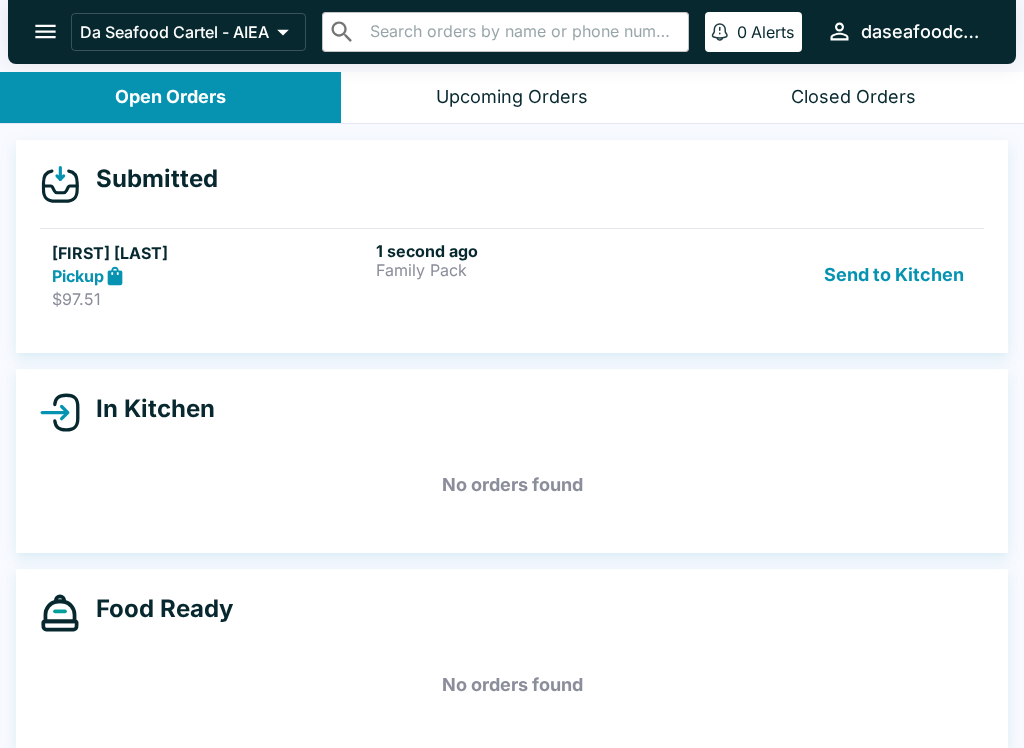 click on "Family Pack" at bounding box center (534, 270) 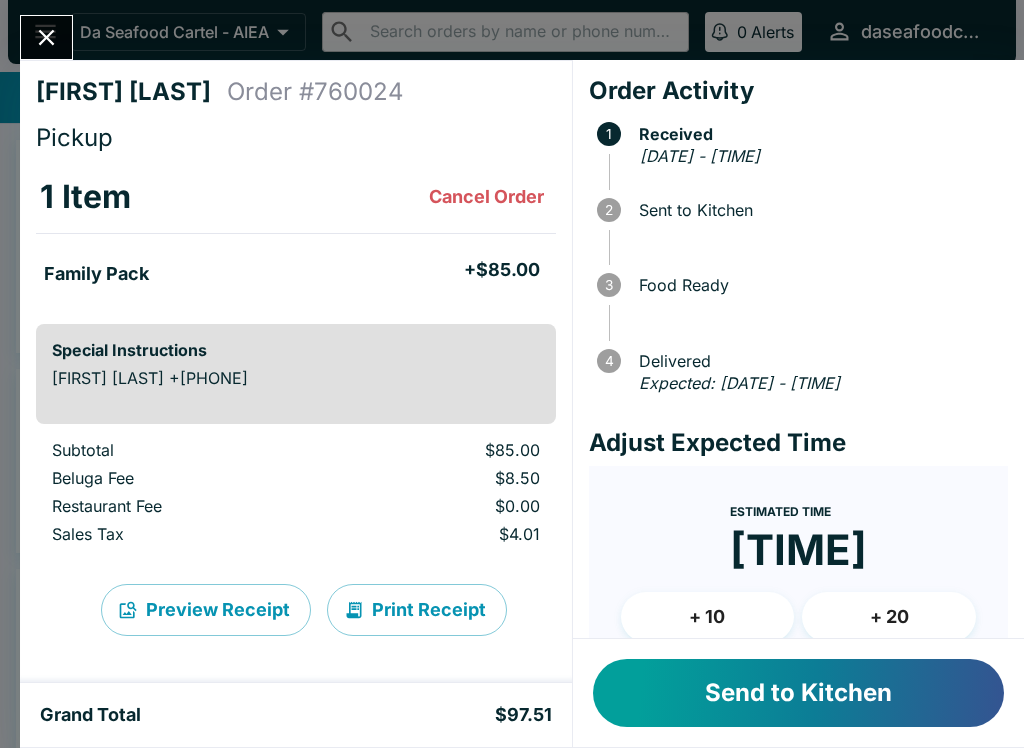 click on "Send to Kitchen" at bounding box center [798, 693] 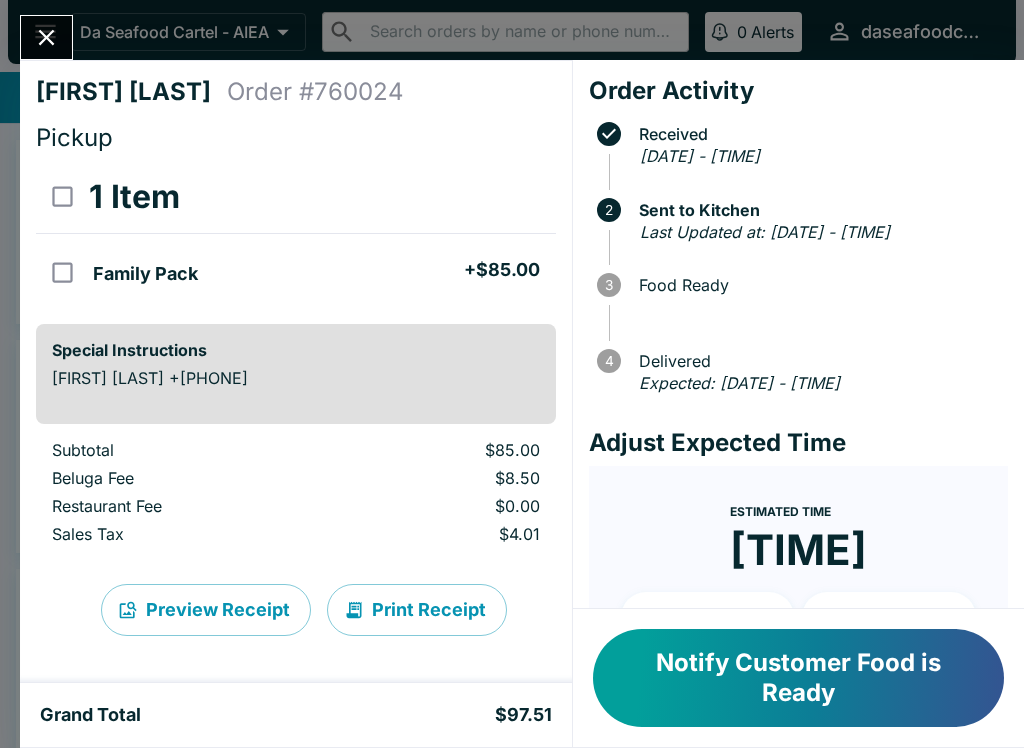 click at bounding box center (46, 37) 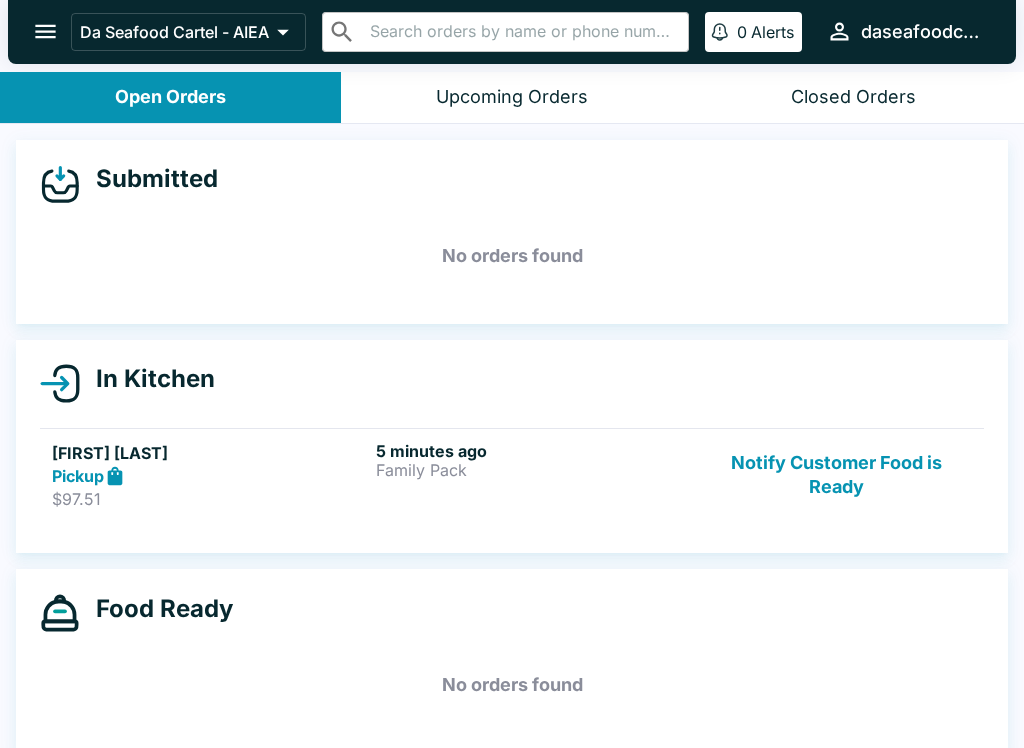 click 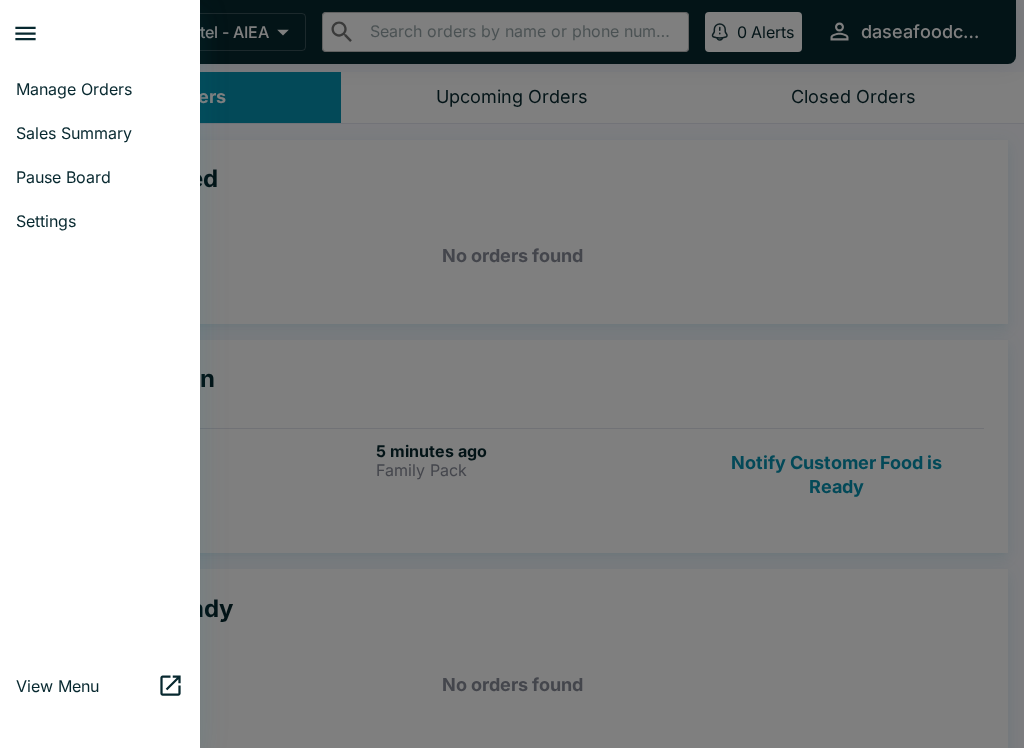 click at bounding box center (512, 374) 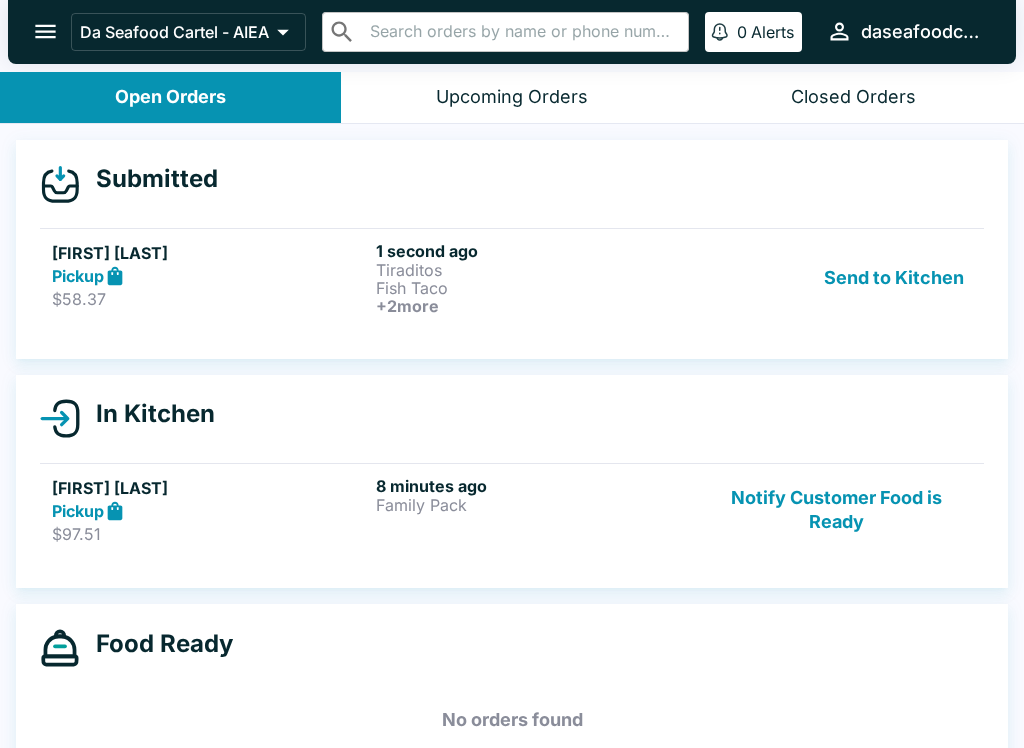 click on "Fish Taco" at bounding box center [534, 288] 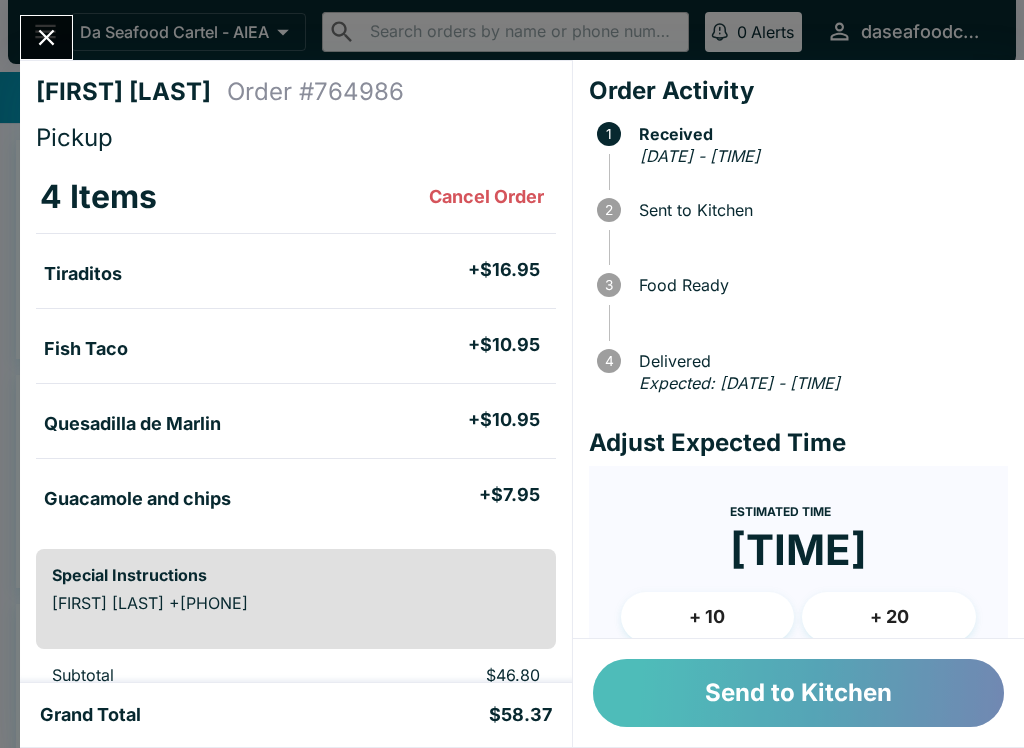 click on "Send to Kitchen" at bounding box center (798, 693) 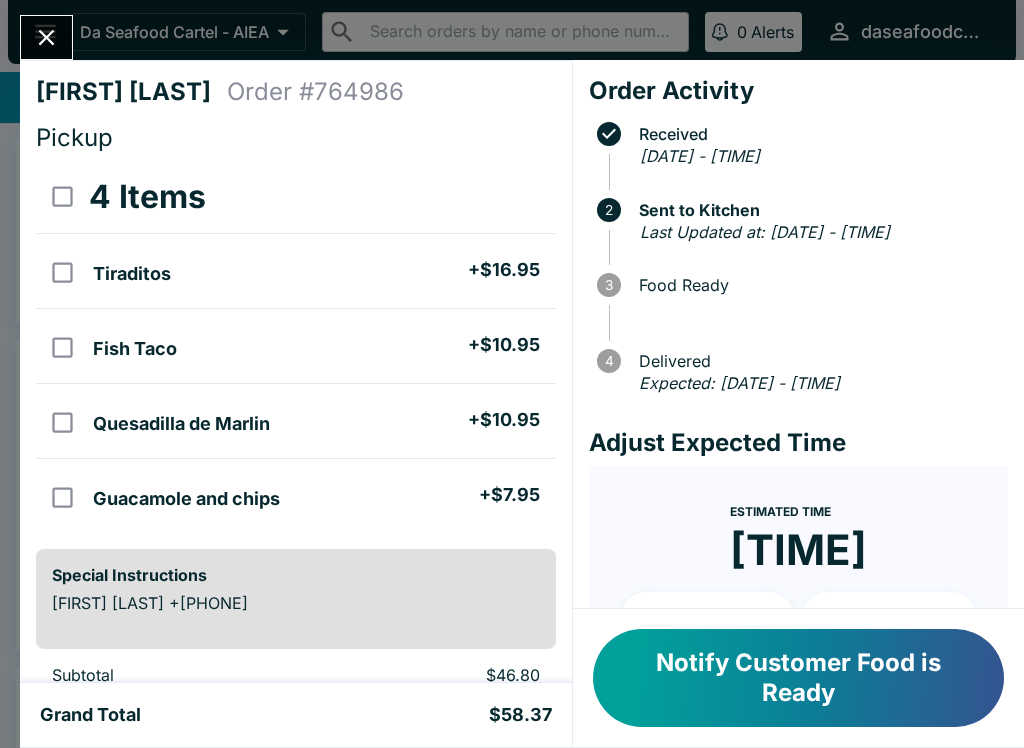 click at bounding box center (62, 272) 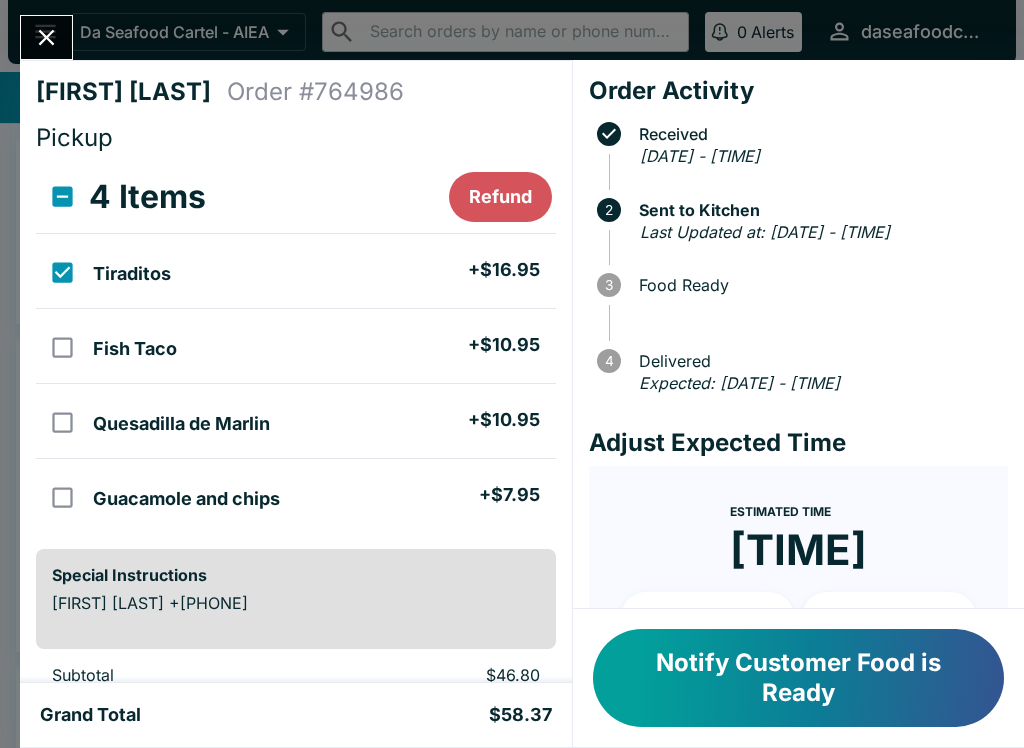 click on "Refund" at bounding box center (500, 197) 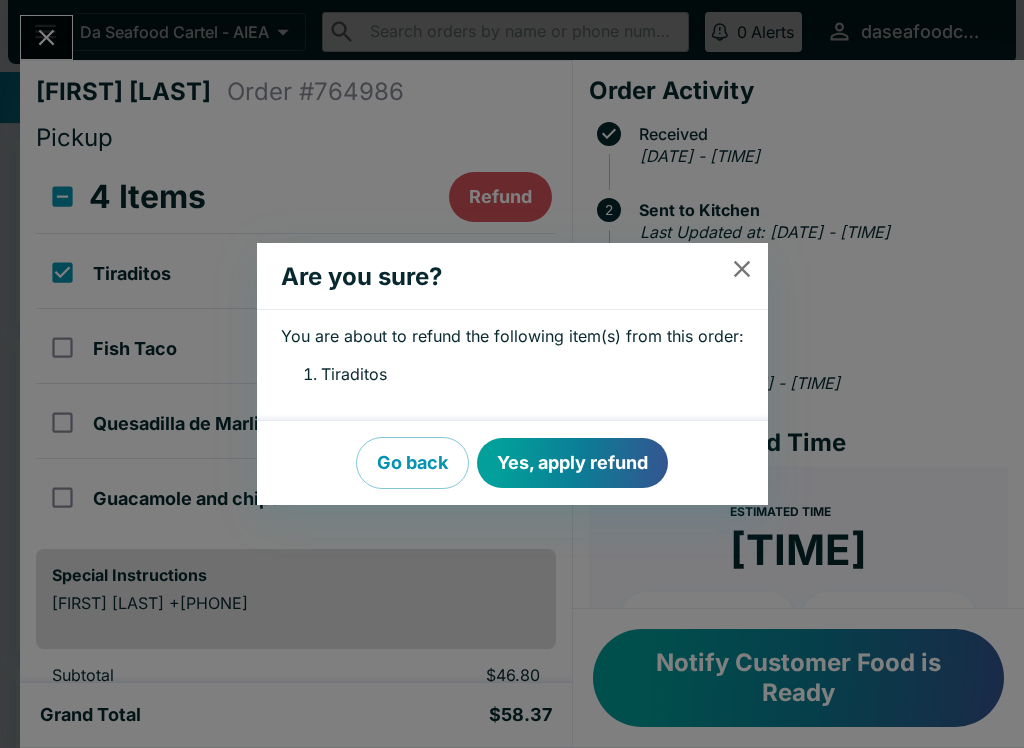 click on "Yes, apply refund" at bounding box center [572, 463] 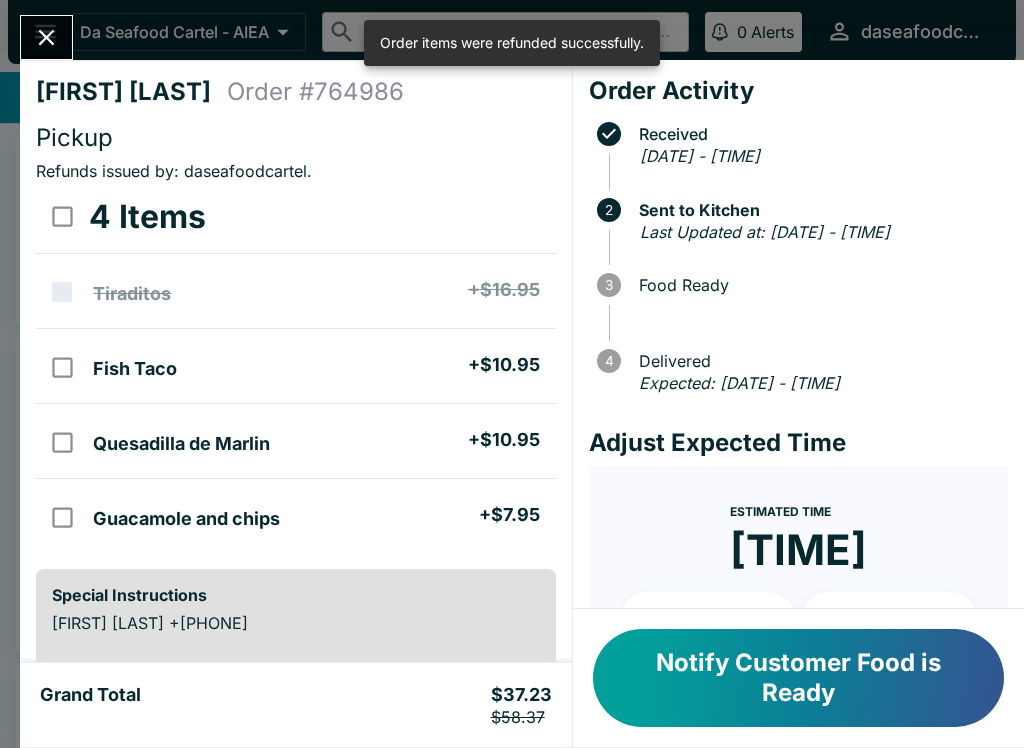 checkbox on "false" 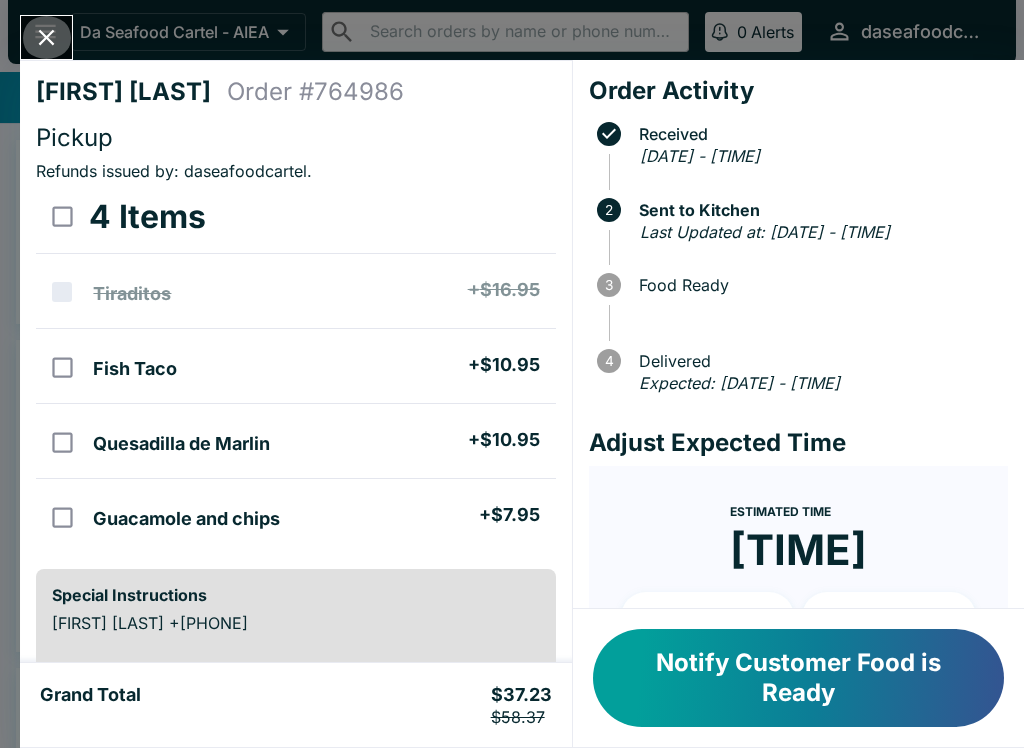 click 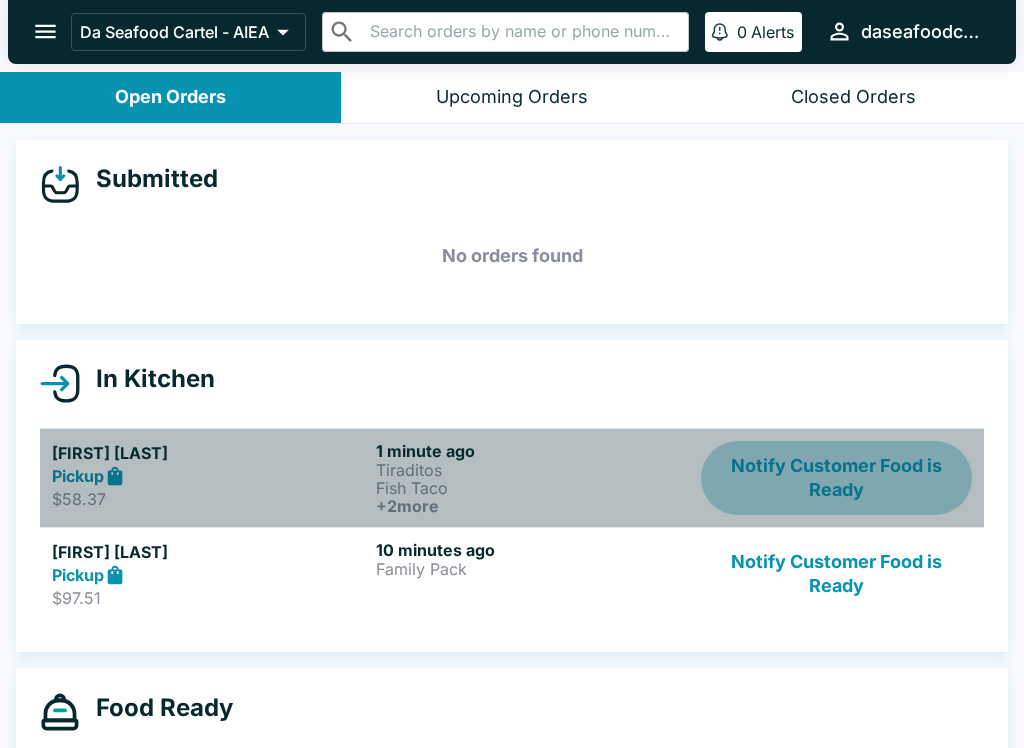 click on "Notify Customer Food is Ready" at bounding box center [836, 478] 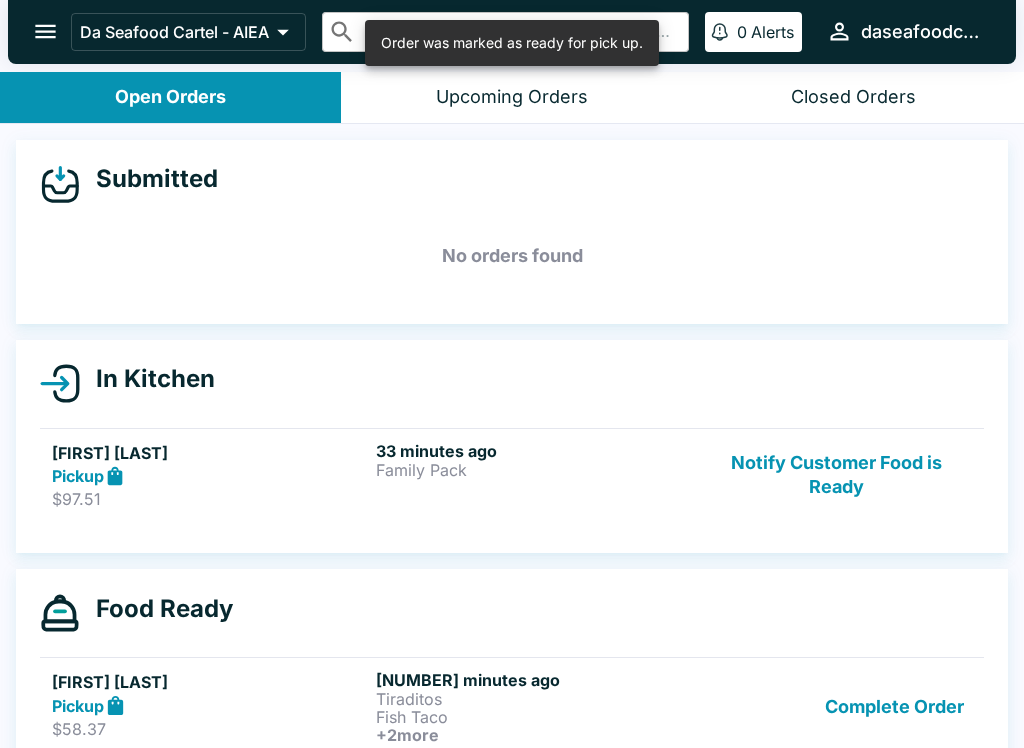 click on "Notify Customer Food is Ready" at bounding box center (836, 475) 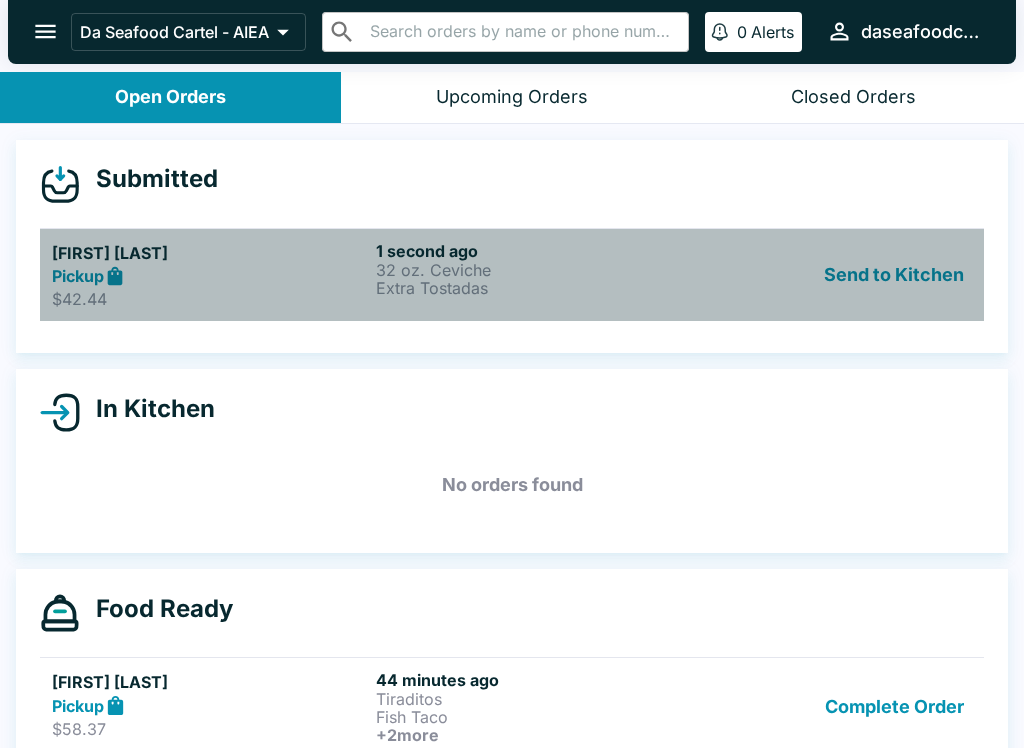 click on "1 second ago" at bounding box center (534, 251) 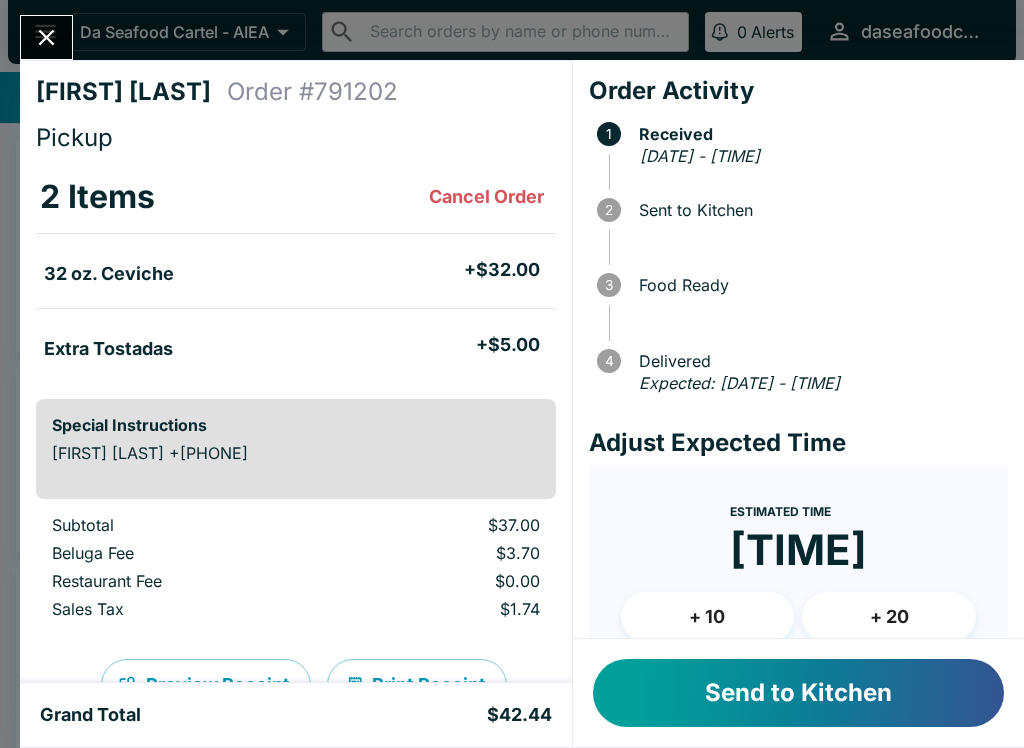 click on "Send to Kitchen" at bounding box center (798, 693) 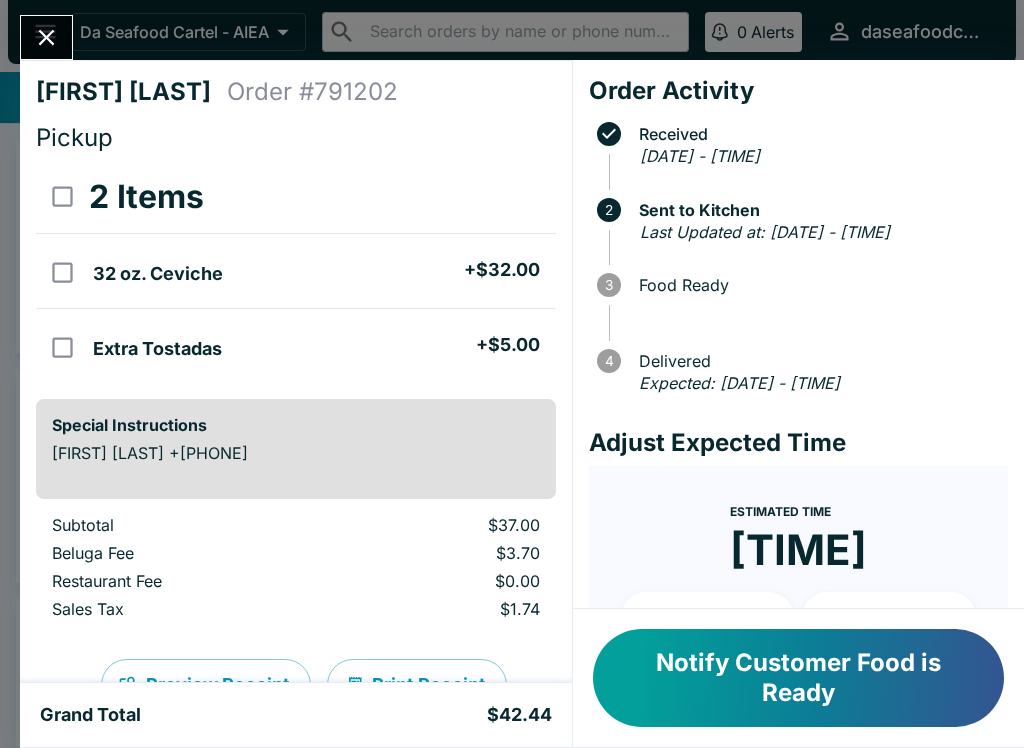 click 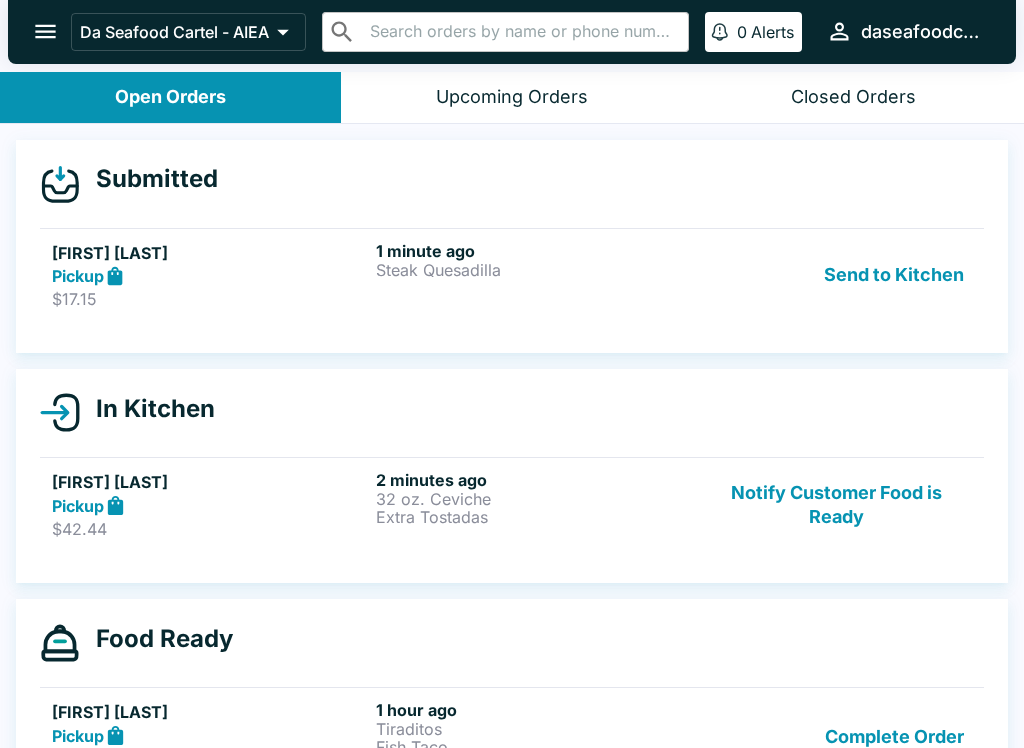 click on "[TIME] ago [ITEM]" at bounding box center [534, 275] 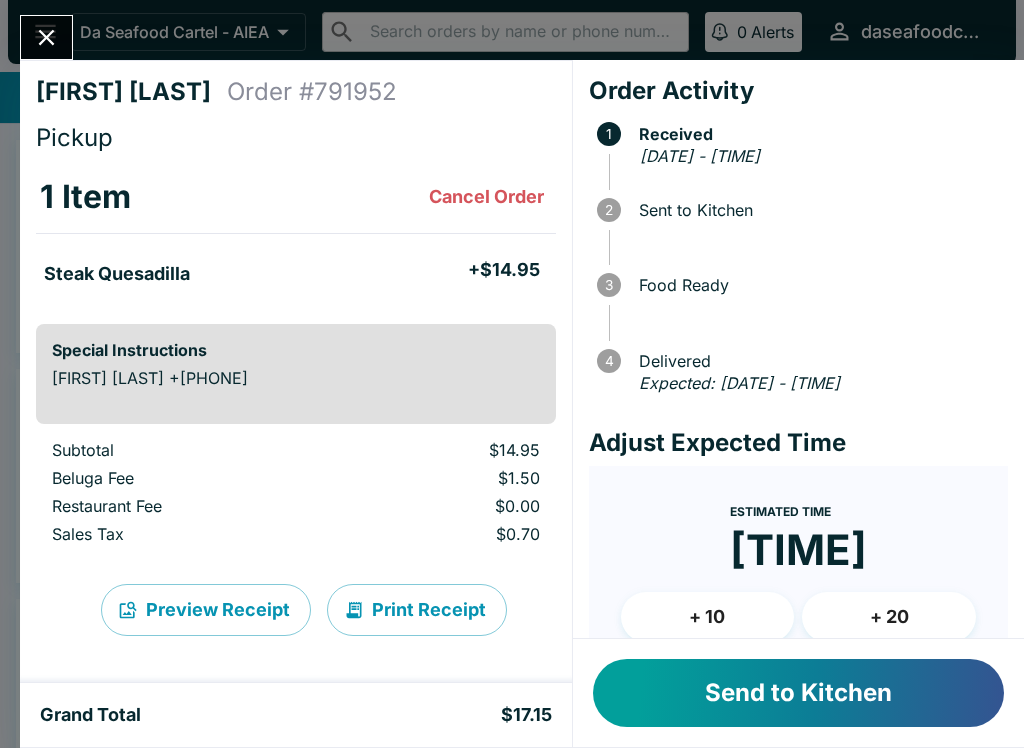 click on "Send to Kitchen" at bounding box center (798, 693) 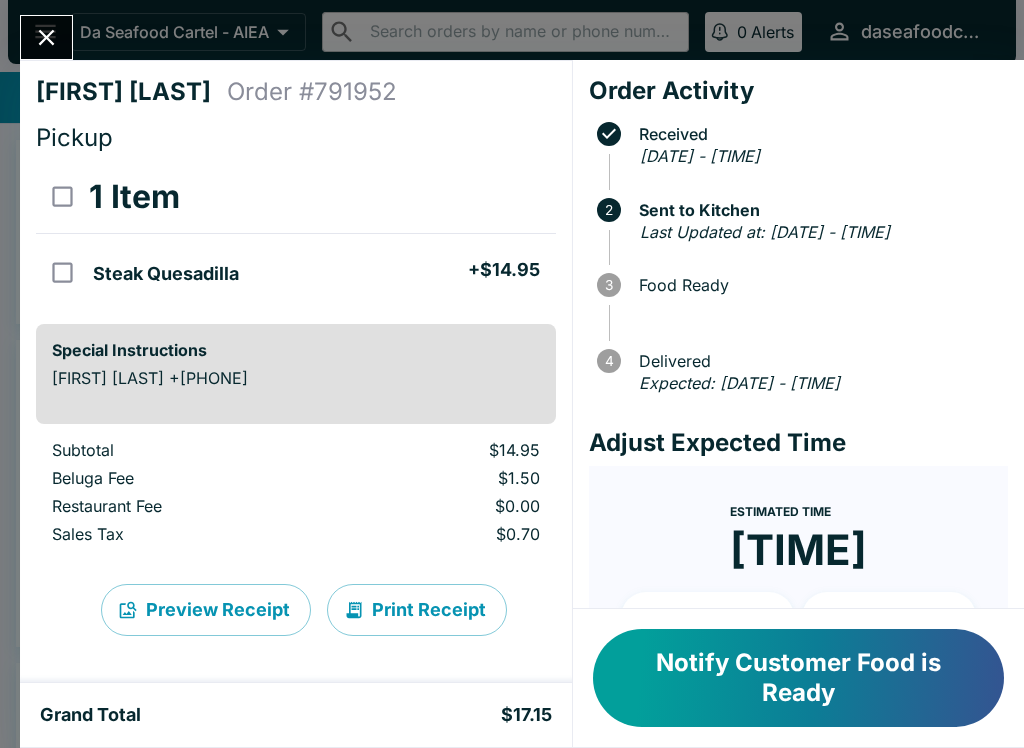 click at bounding box center [46, 37] 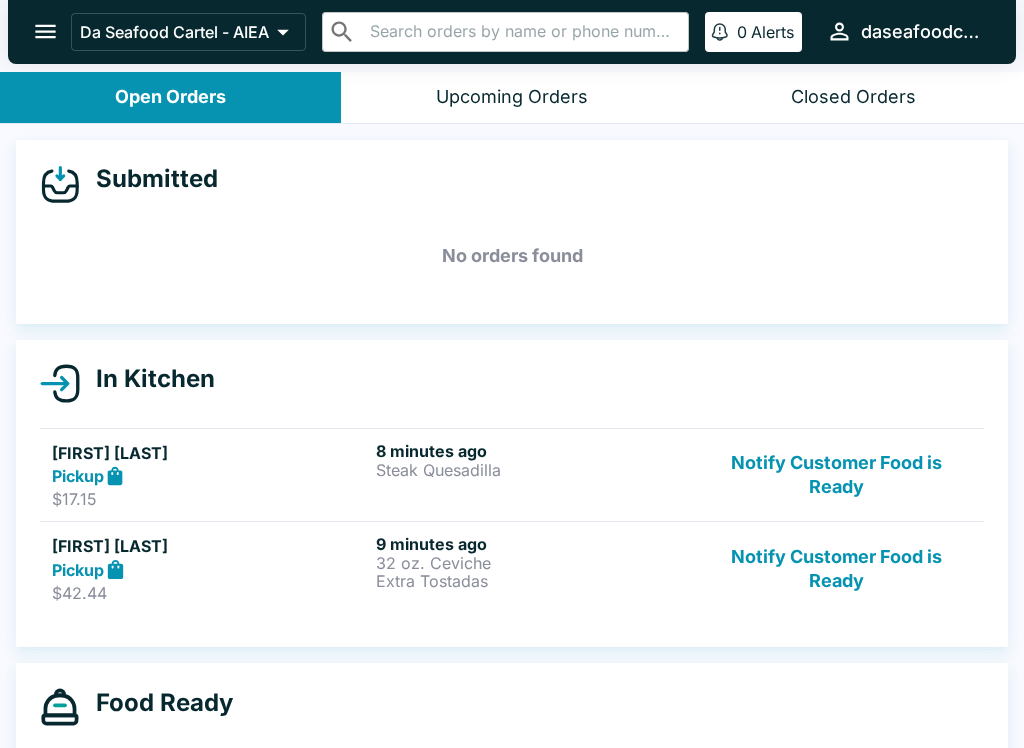scroll, scrollTop: 0, scrollLeft: 0, axis: both 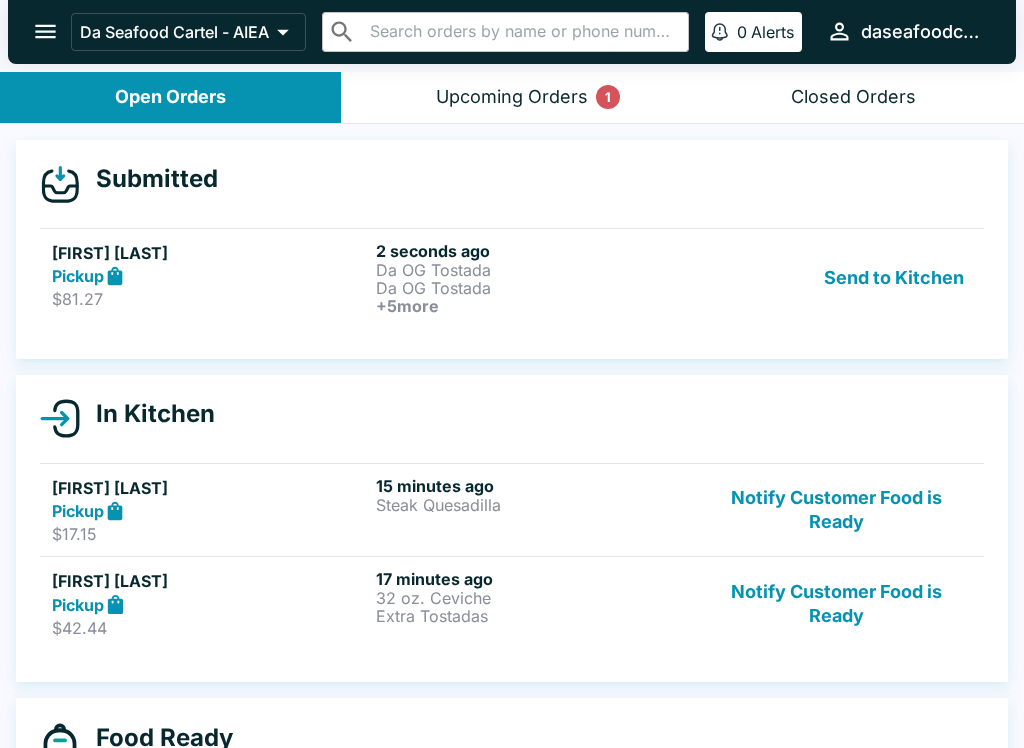 click on "Da OG Tostada" at bounding box center [534, 288] 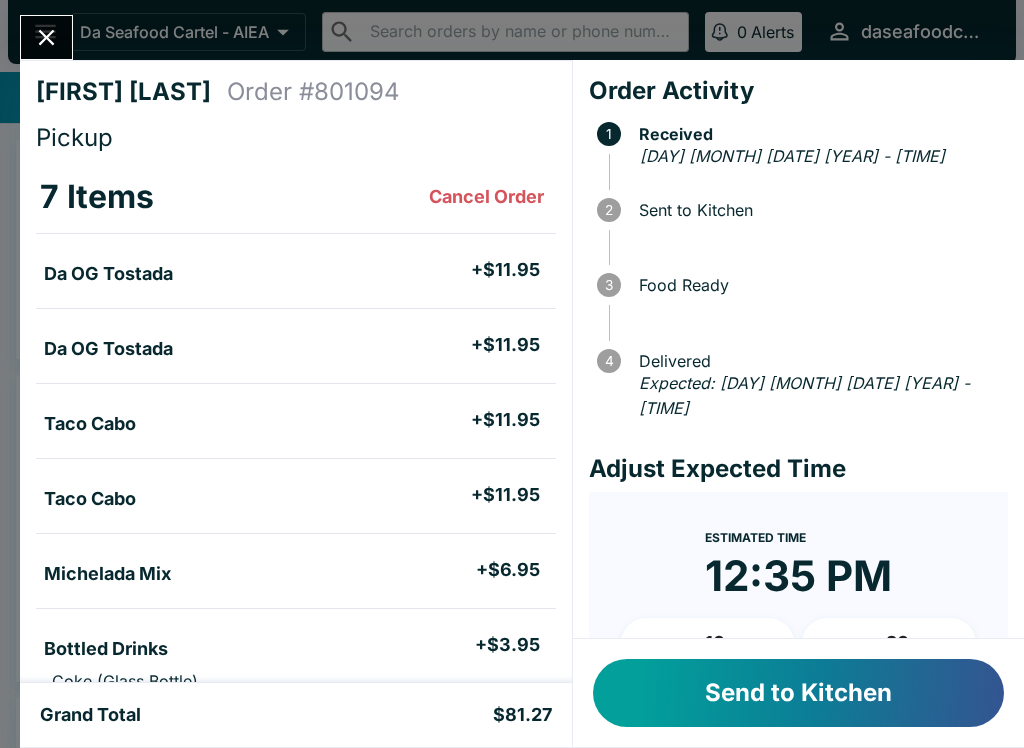click on "Send to Kitchen" at bounding box center (798, 693) 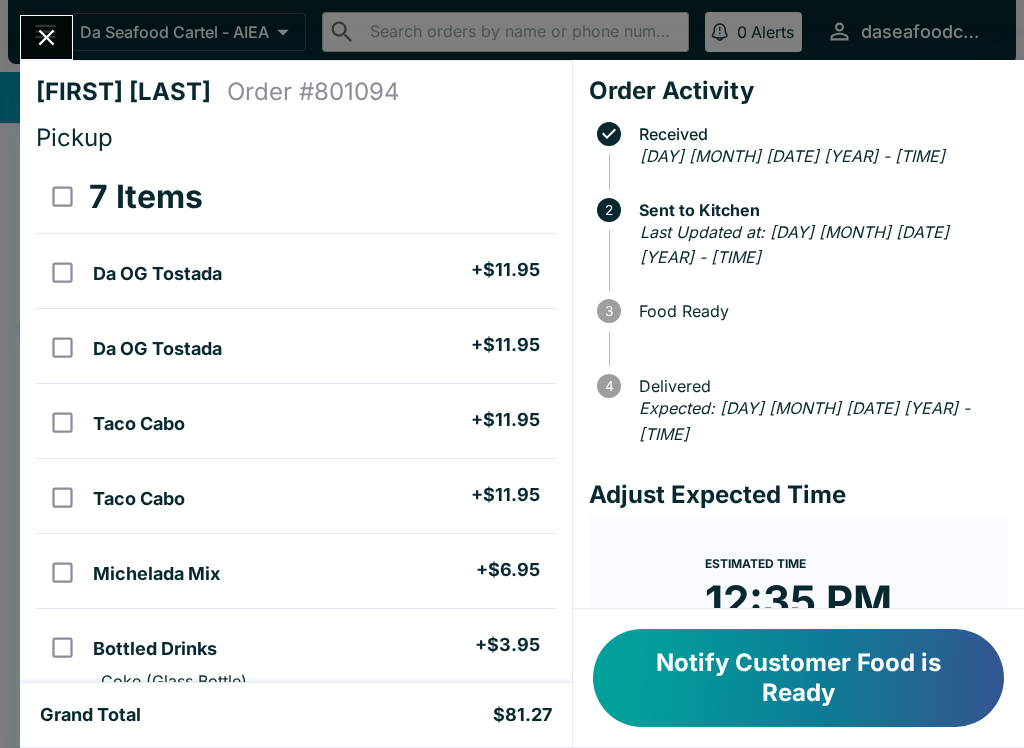 scroll, scrollTop: 0, scrollLeft: 0, axis: both 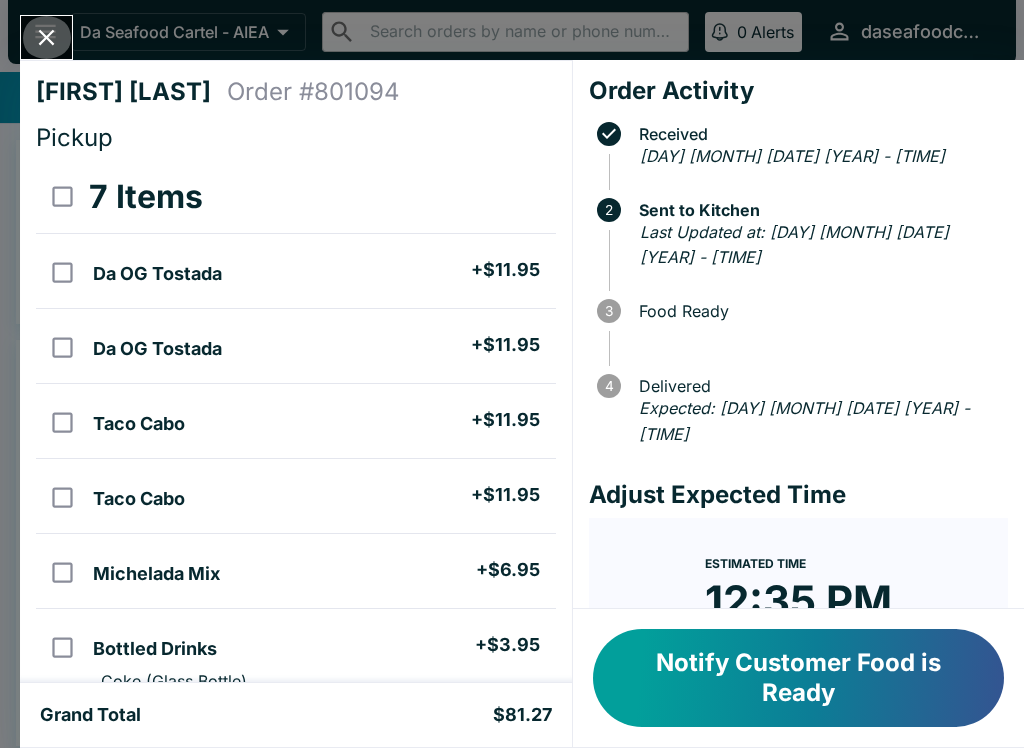 click 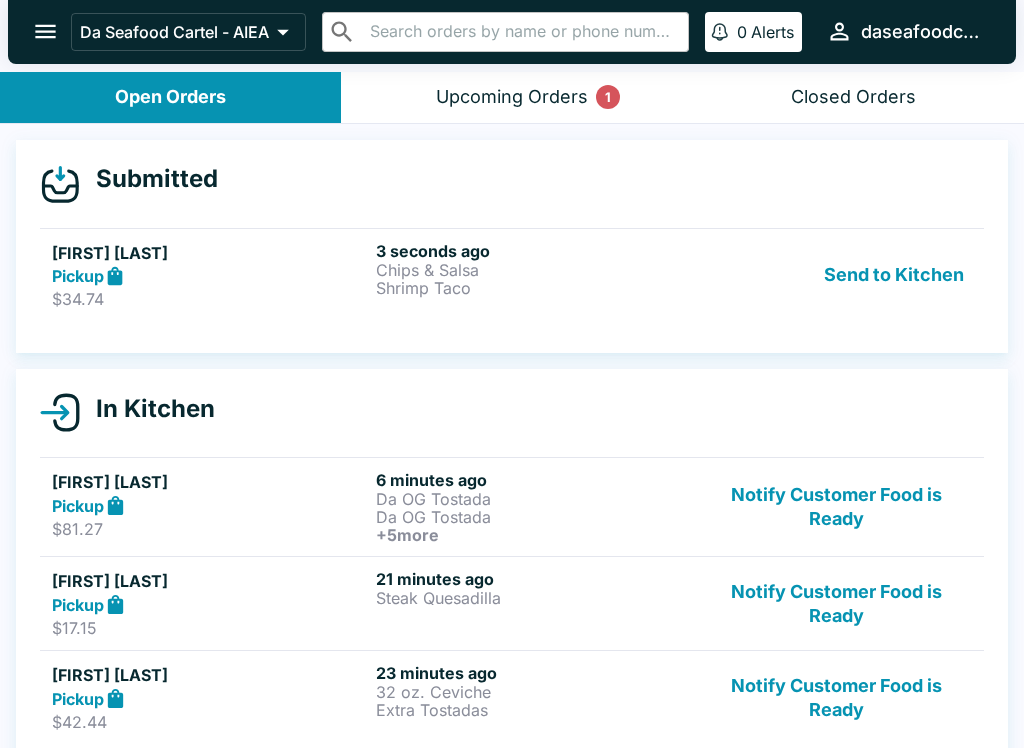 click on "Shrimp Taco" at bounding box center [534, 288] 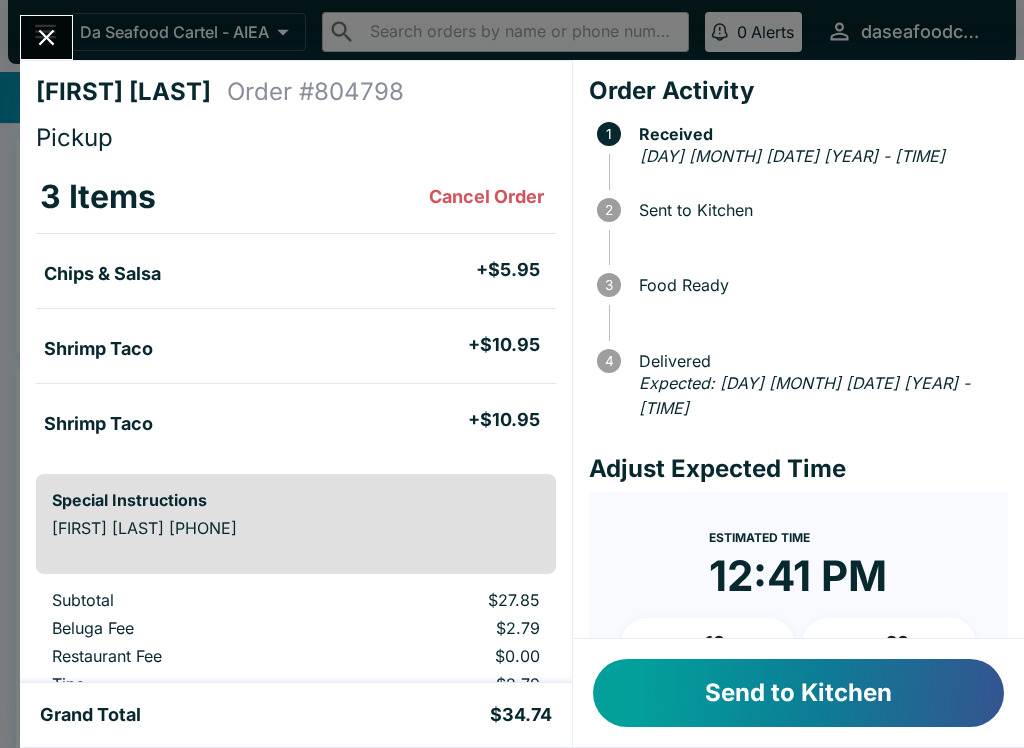 click on "Send to Kitchen" at bounding box center (798, 693) 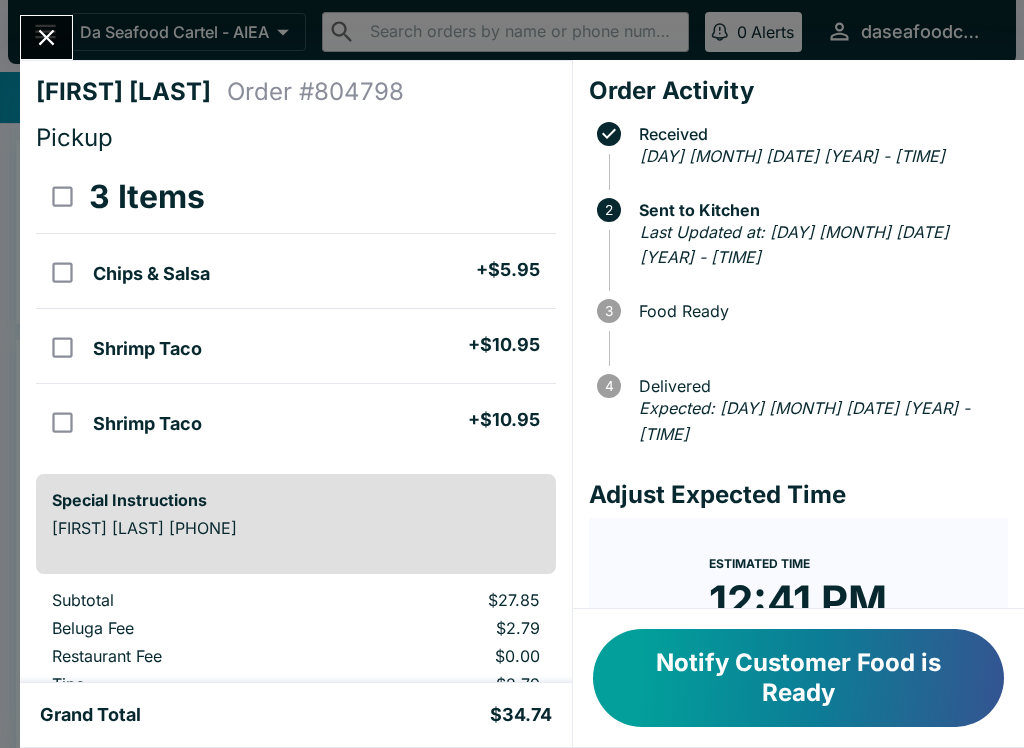 click 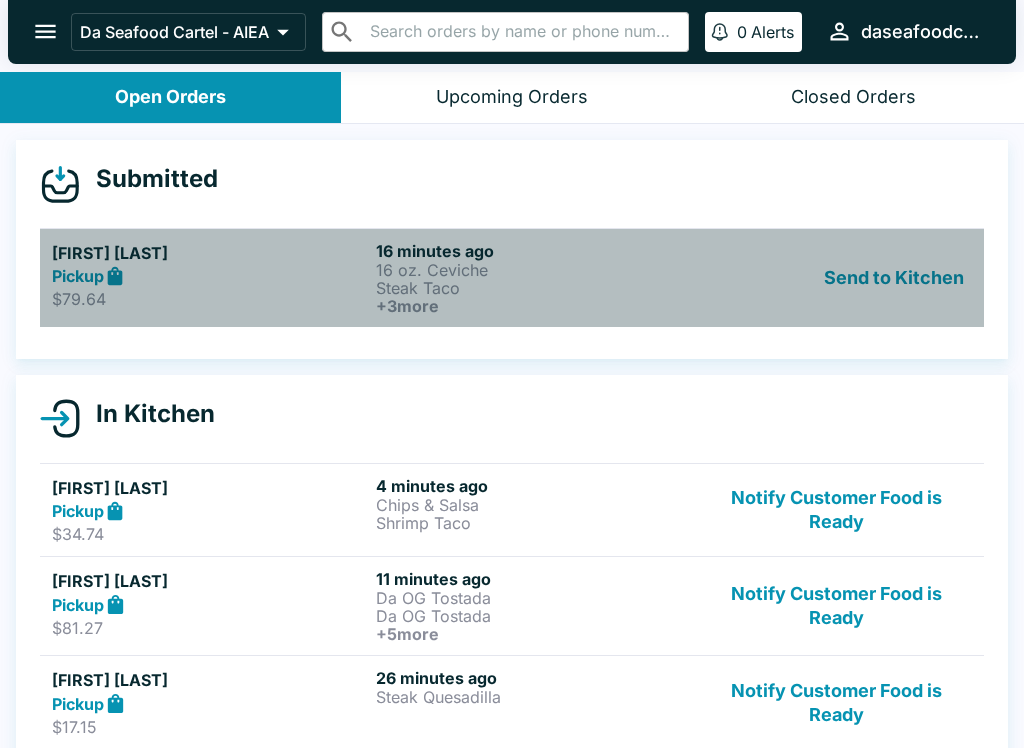 click on "Steak Taco" at bounding box center [534, 288] 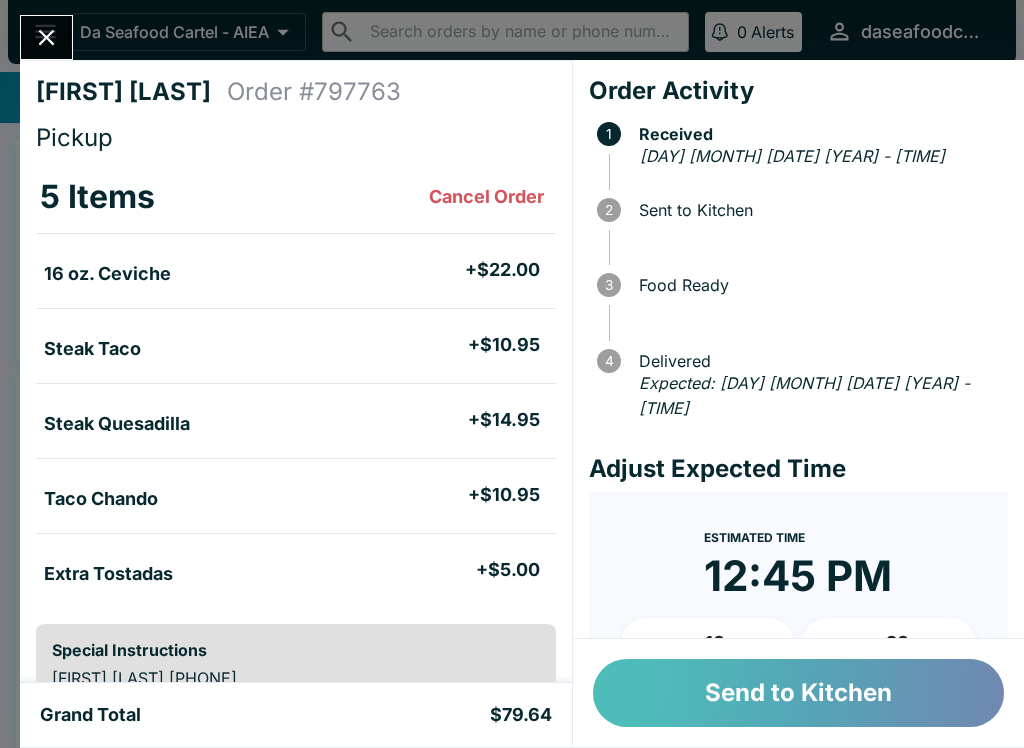 click on "Send to Kitchen" at bounding box center (798, 693) 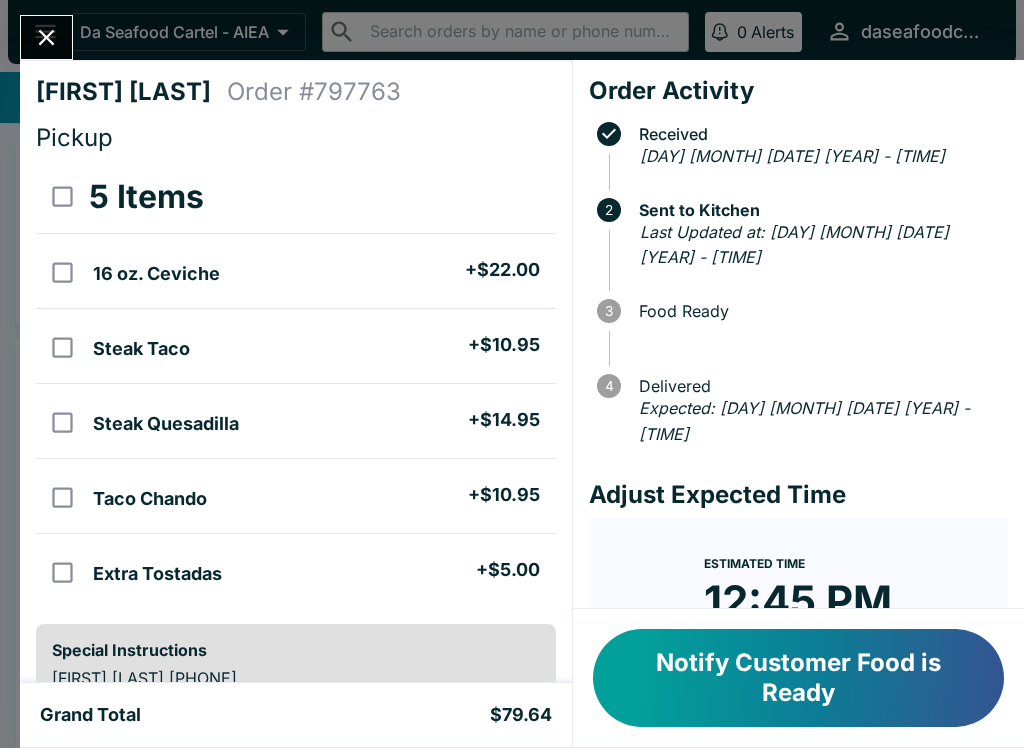 click at bounding box center (46, 37) 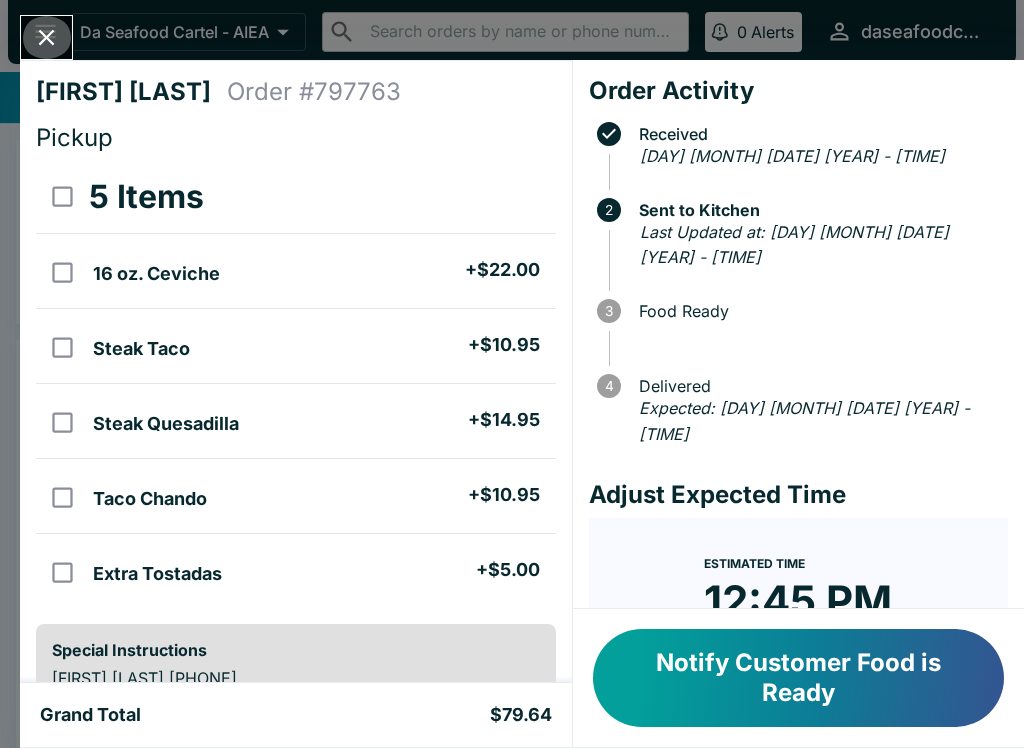 click at bounding box center (46, 37) 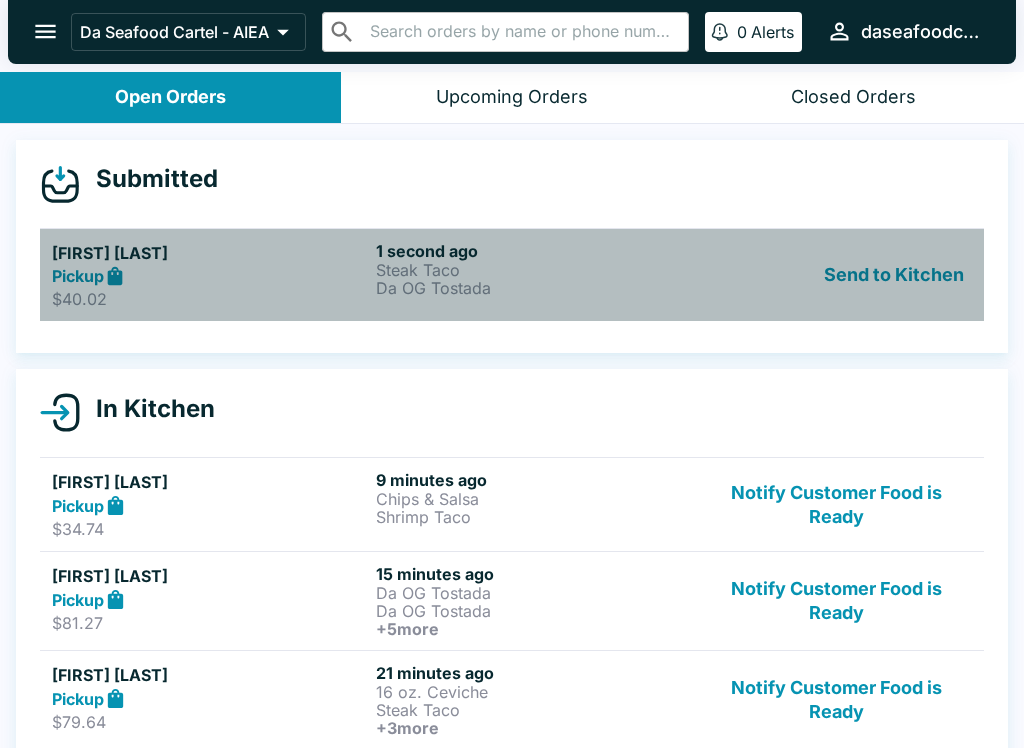 click on "Steak Taco" at bounding box center [534, 270] 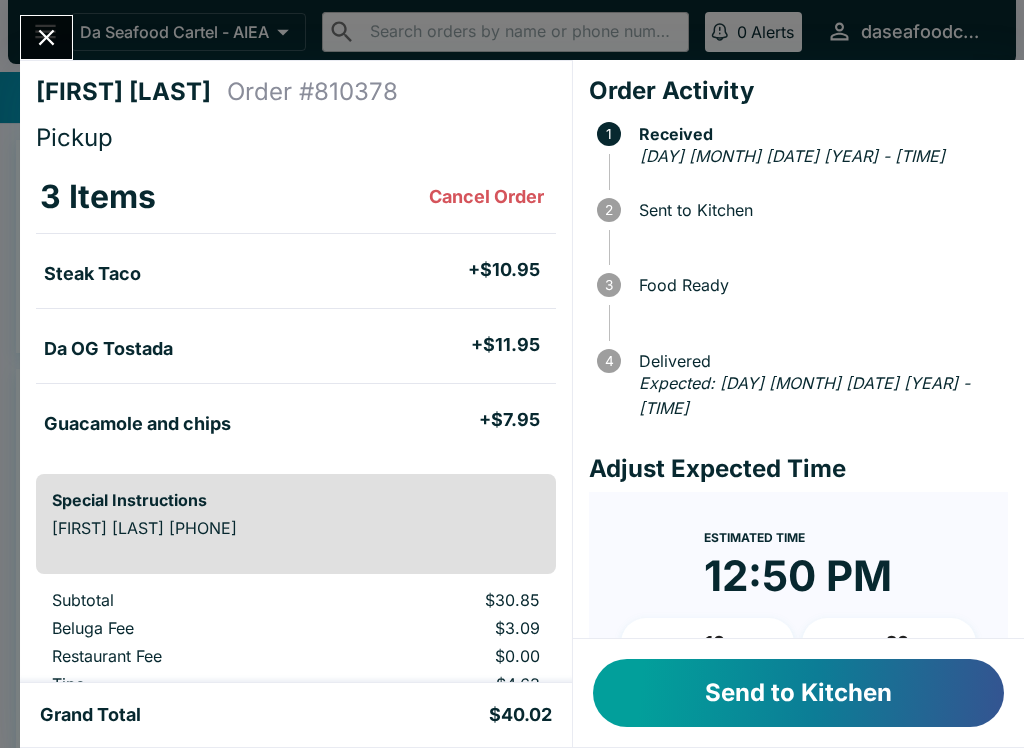 click on "Send to Kitchen" at bounding box center (798, 693) 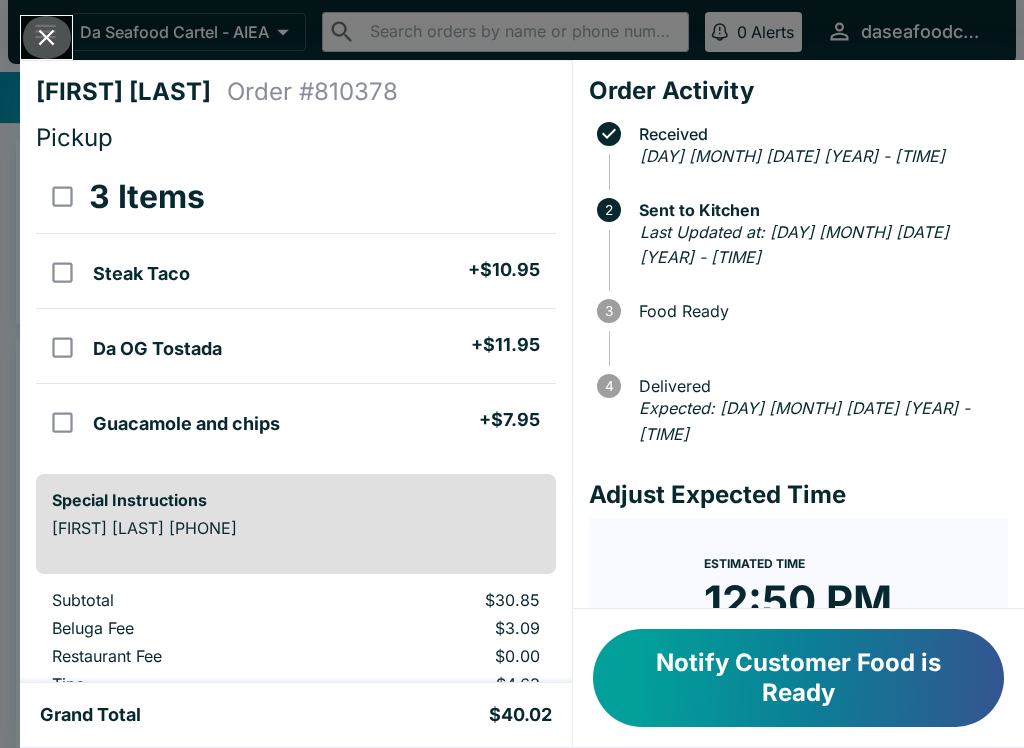 click 